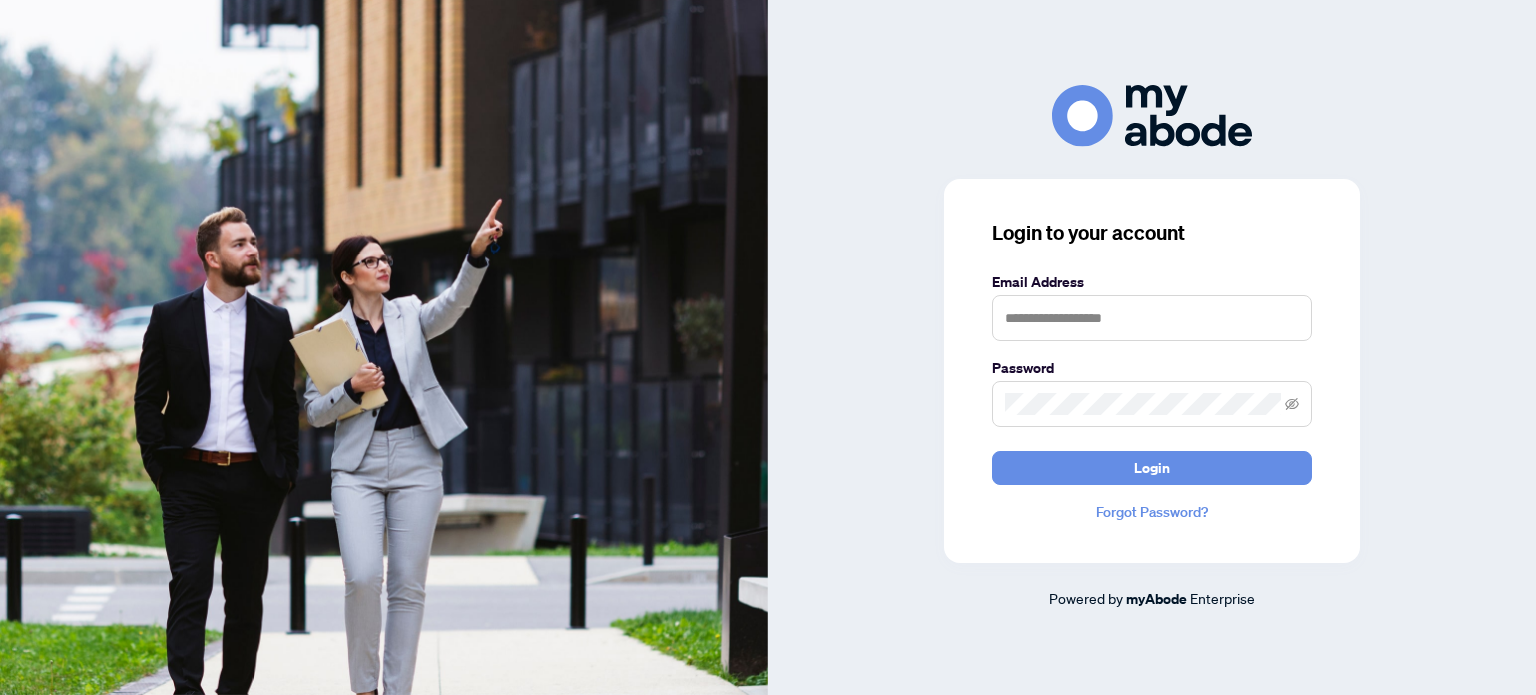 scroll, scrollTop: 0, scrollLeft: 0, axis: both 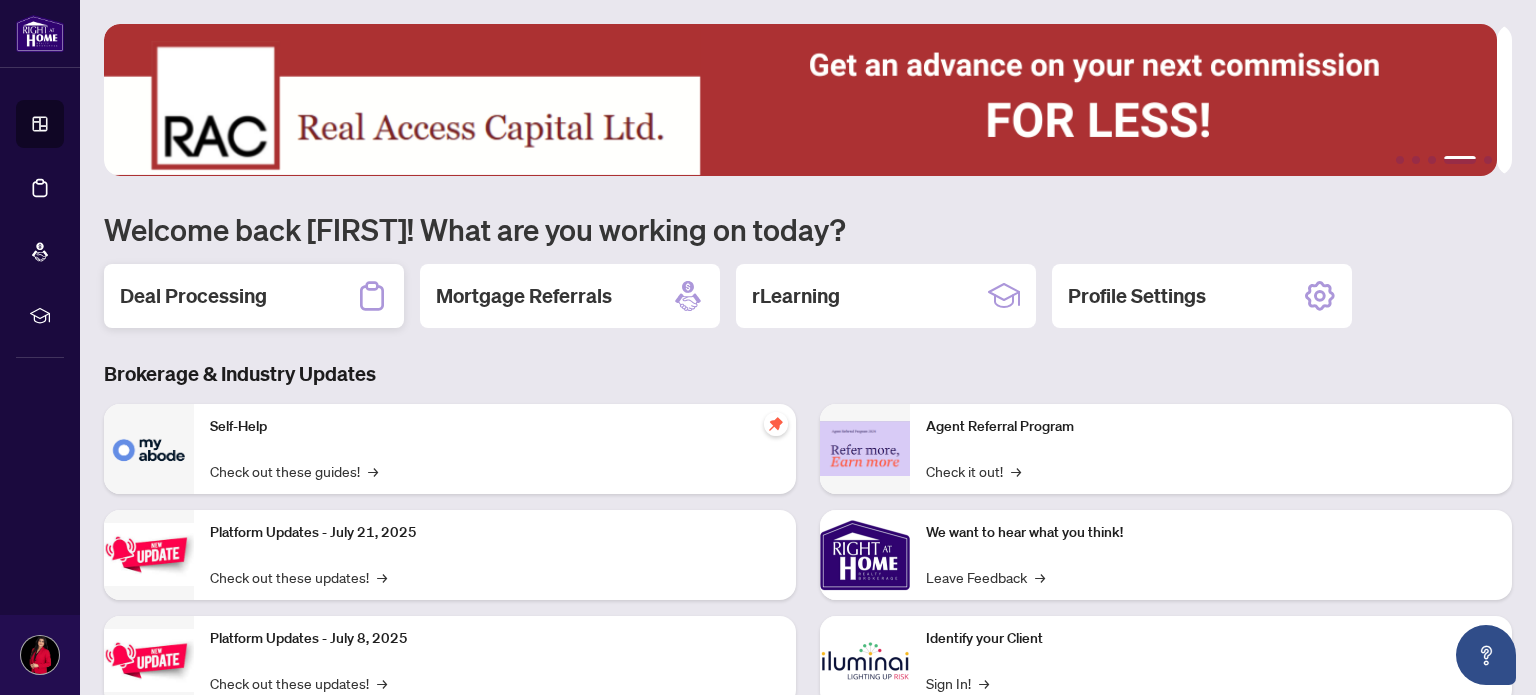 click on "Deal Processing" at bounding box center [193, 296] 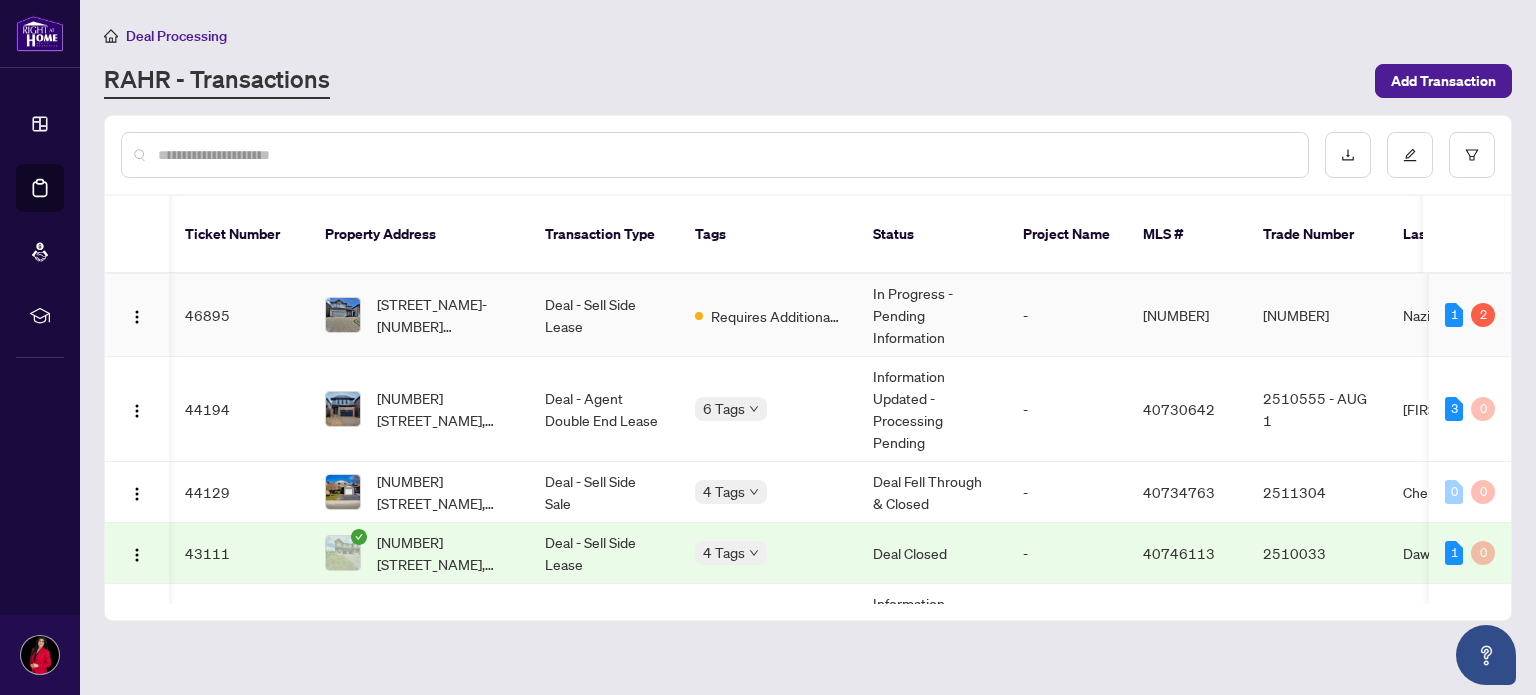 scroll, scrollTop: 0, scrollLeft: 553, axis: horizontal 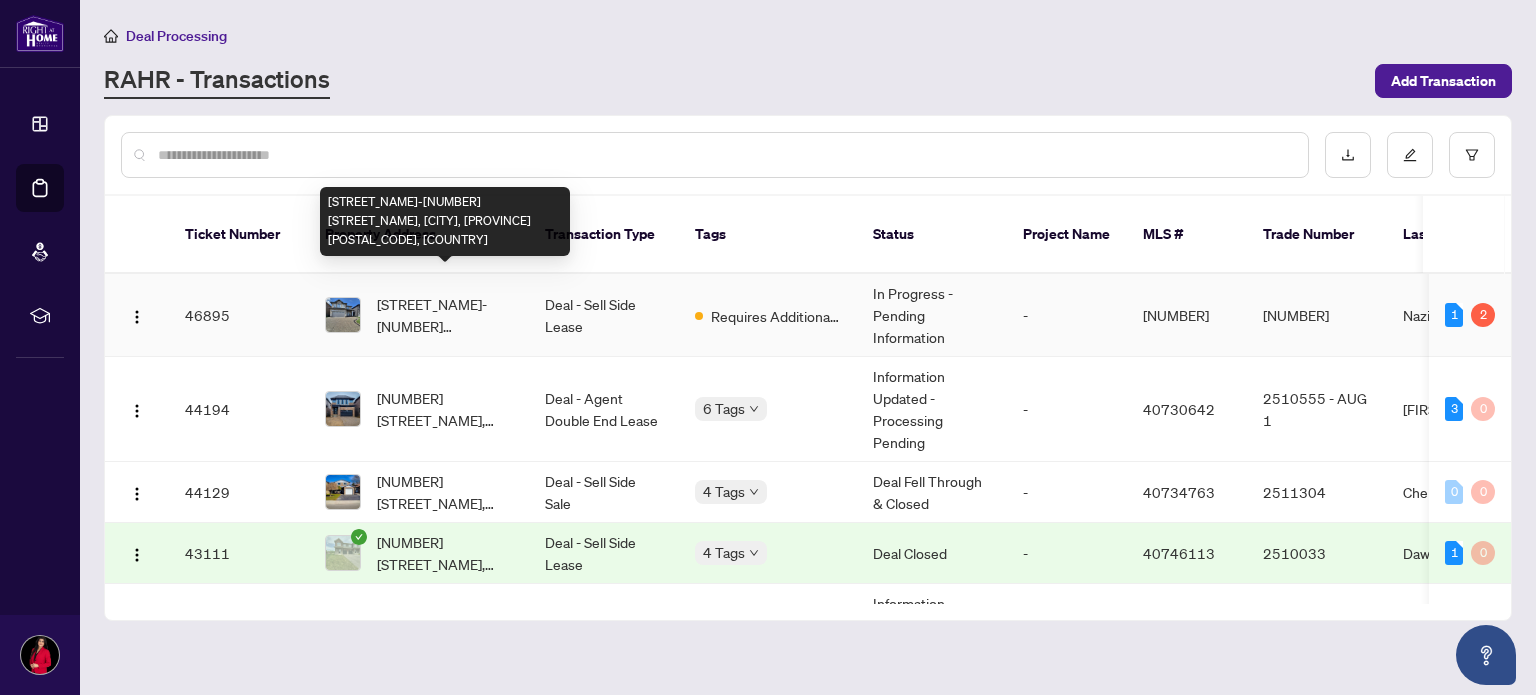 click on "[STREET_NAME]-[NUMBER] [STREET_NAME], [CITY], [PROVINCE] [POSTAL_CODE], [COUNTRY]" at bounding box center (445, 315) 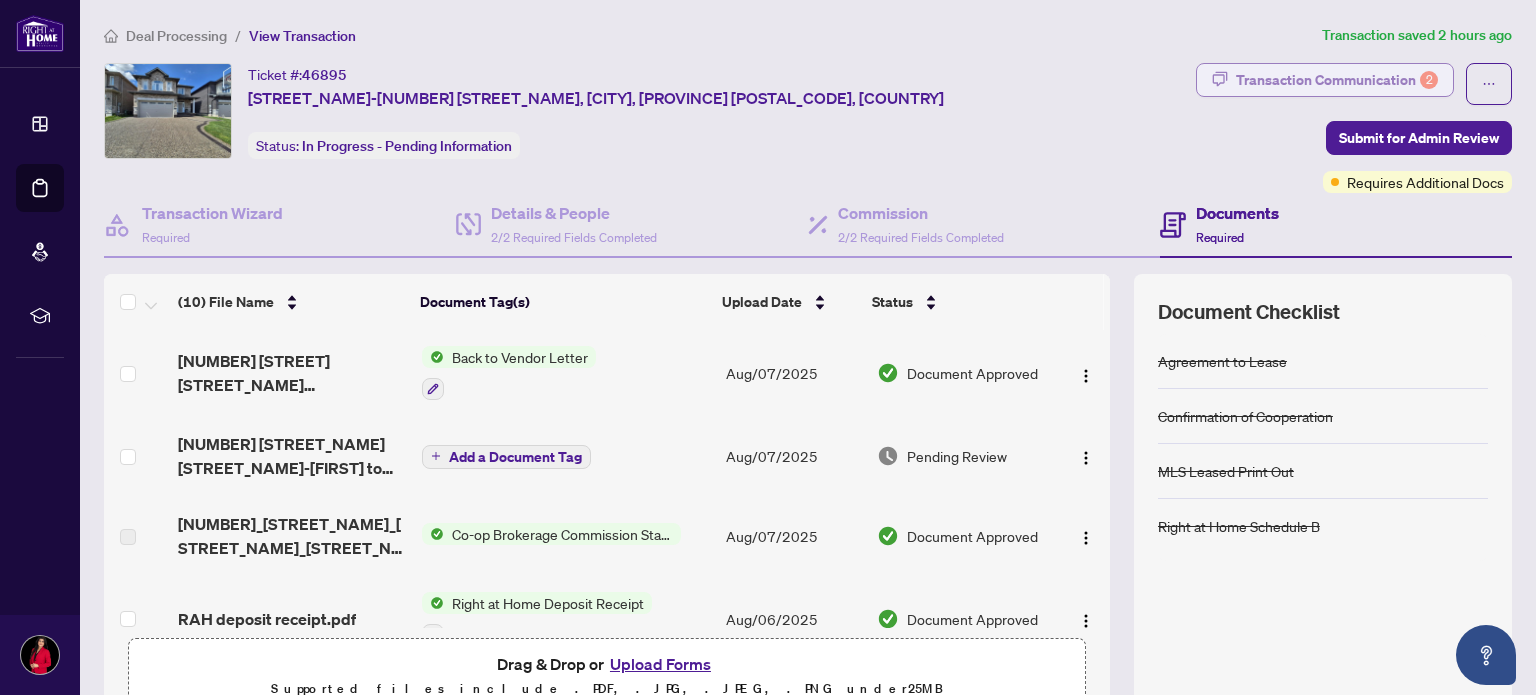 click on "Transaction Communication 2" at bounding box center [1337, 80] 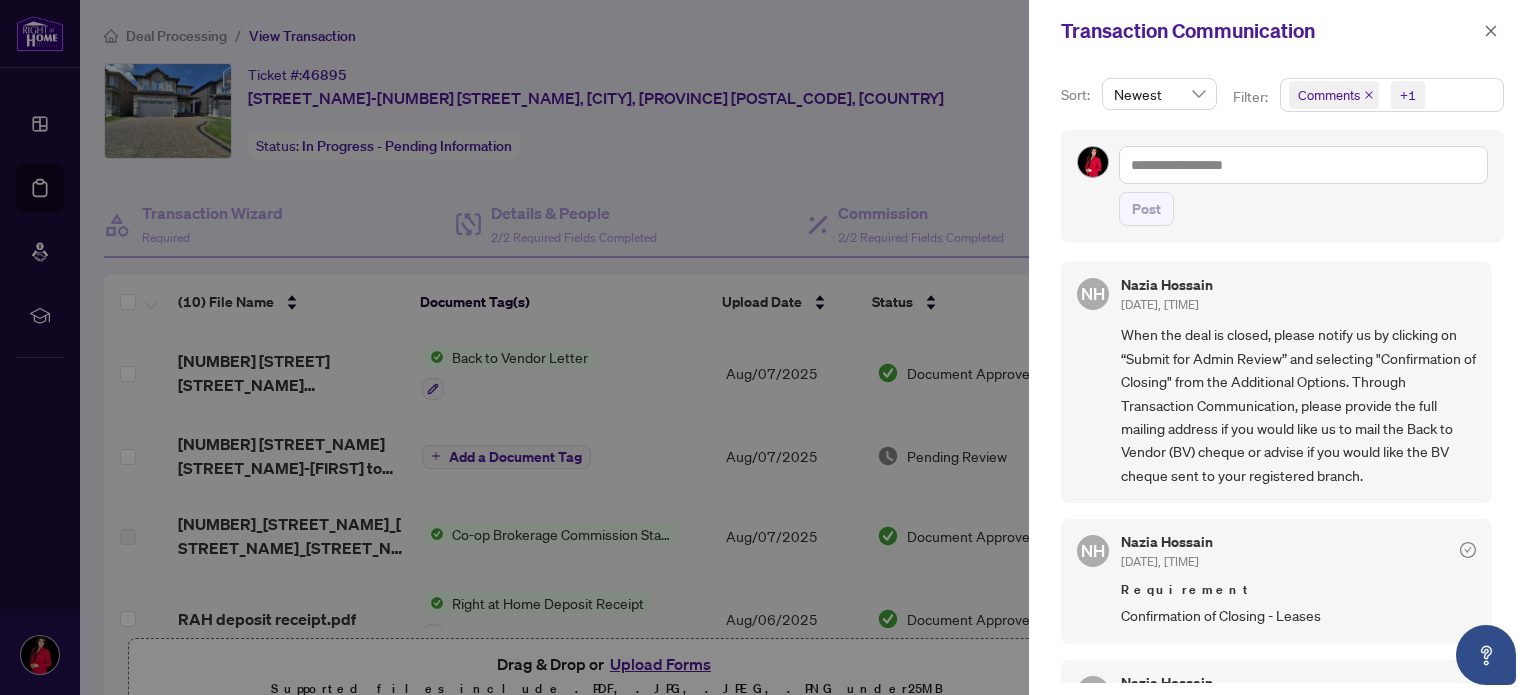 scroll, scrollTop: 308, scrollLeft: 0, axis: vertical 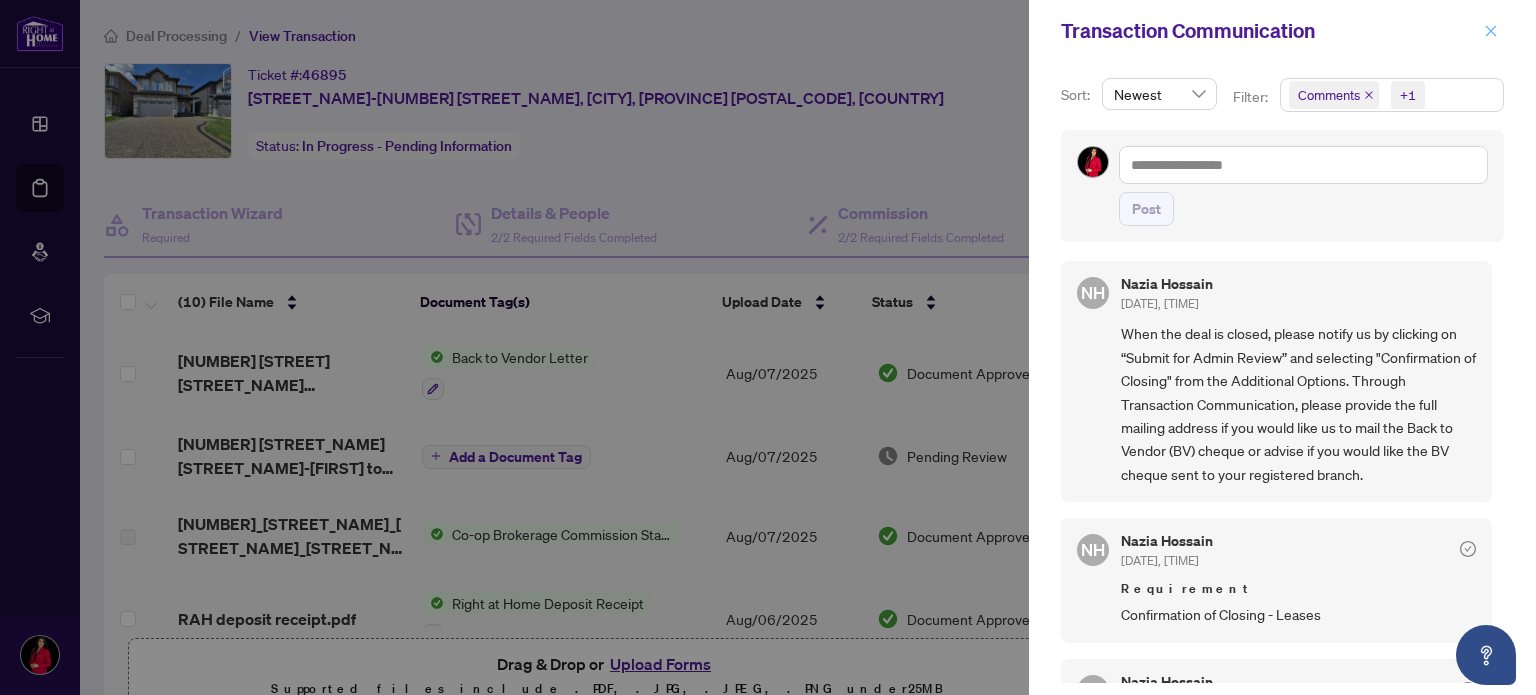 click 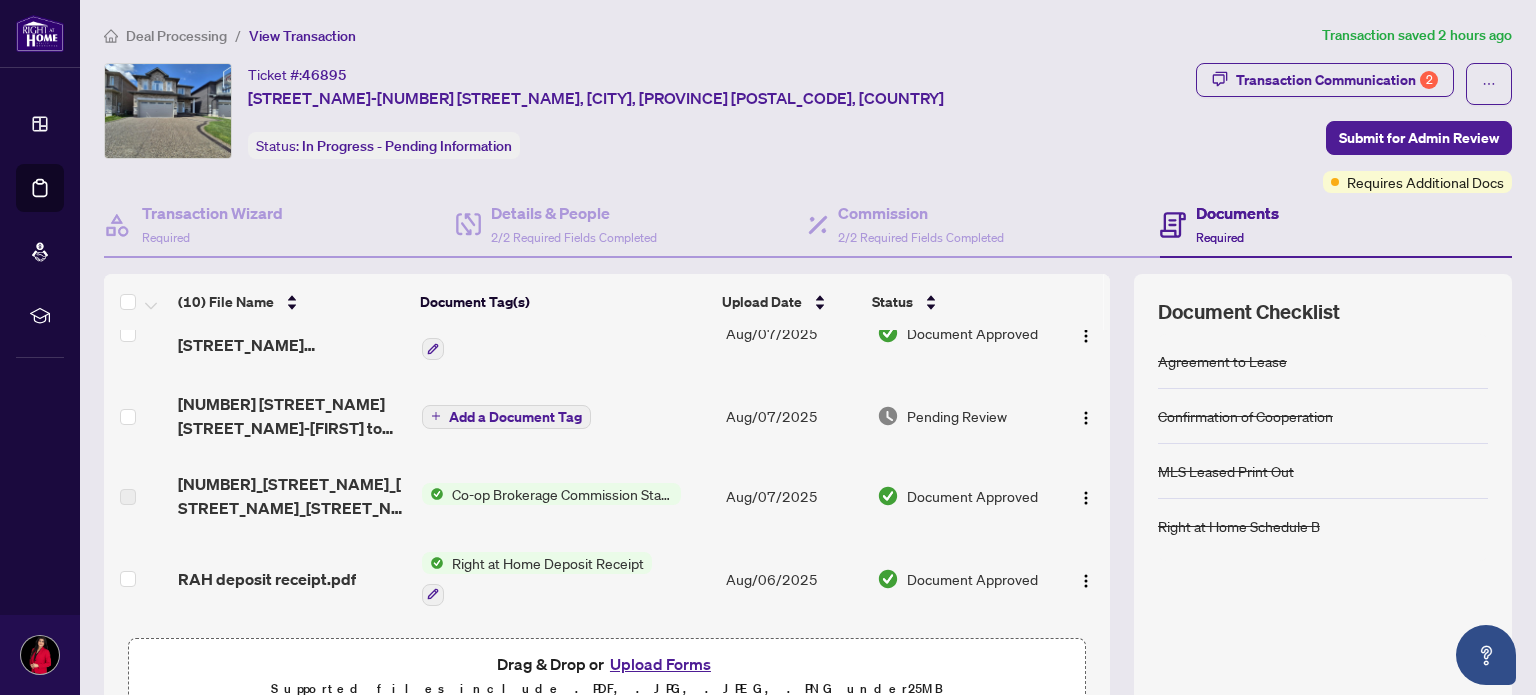 scroll, scrollTop: 42, scrollLeft: 0, axis: vertical 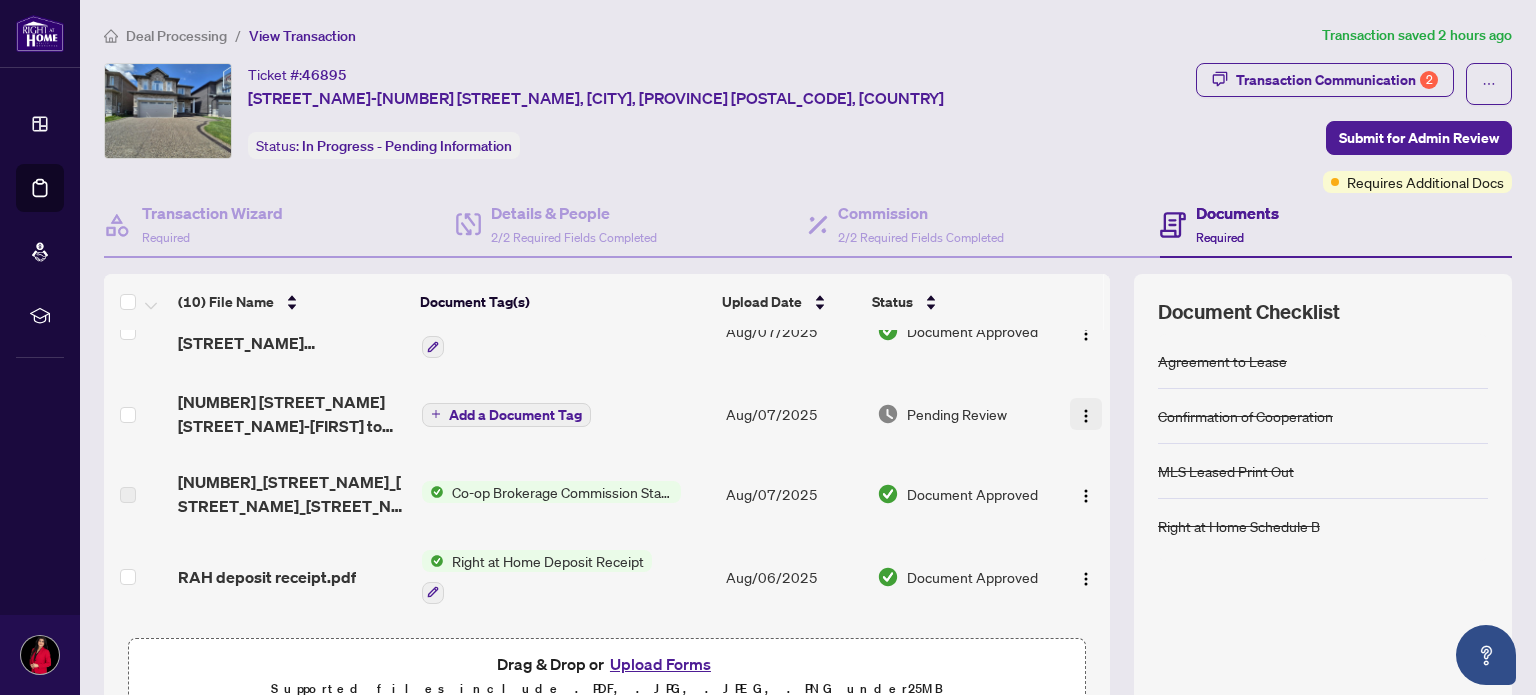 click at bounding box center [1086, 416] 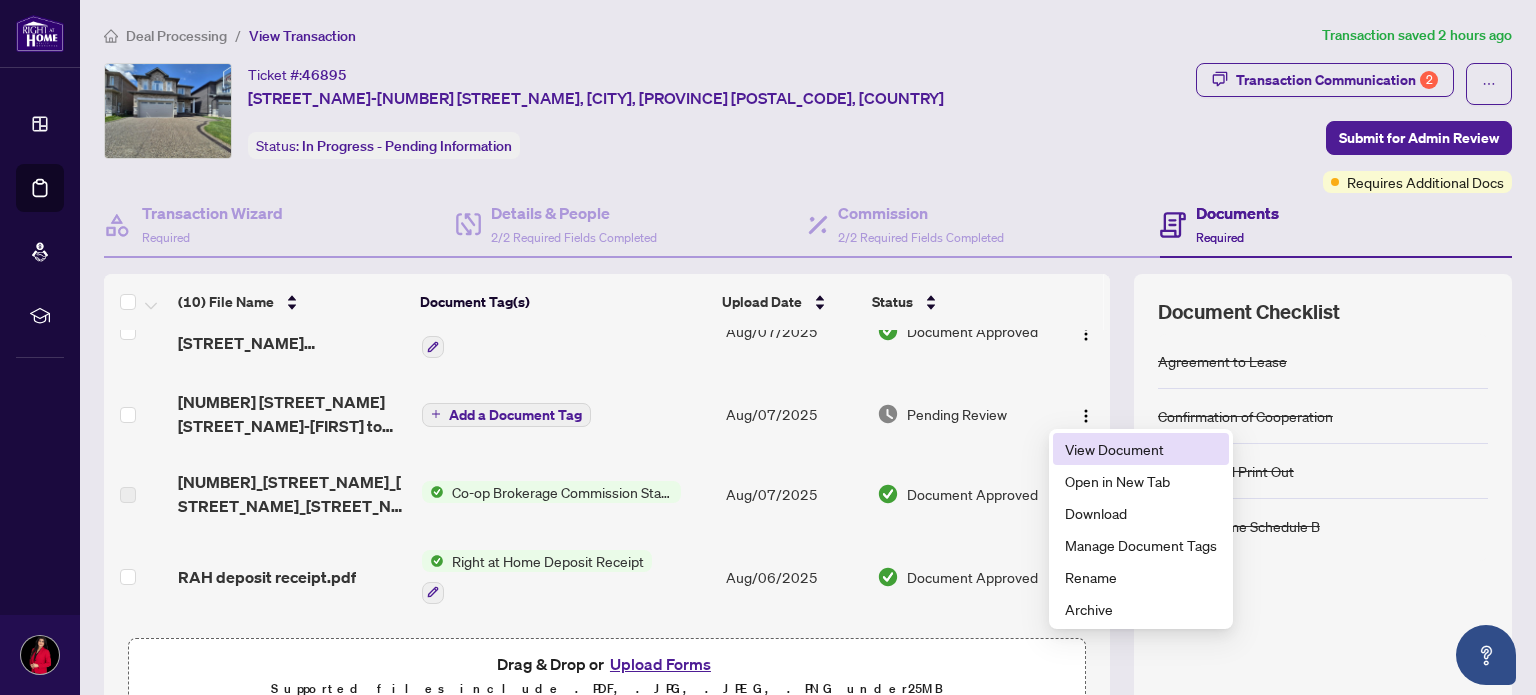 click on "View Document" at bounding box center [1141, 449] 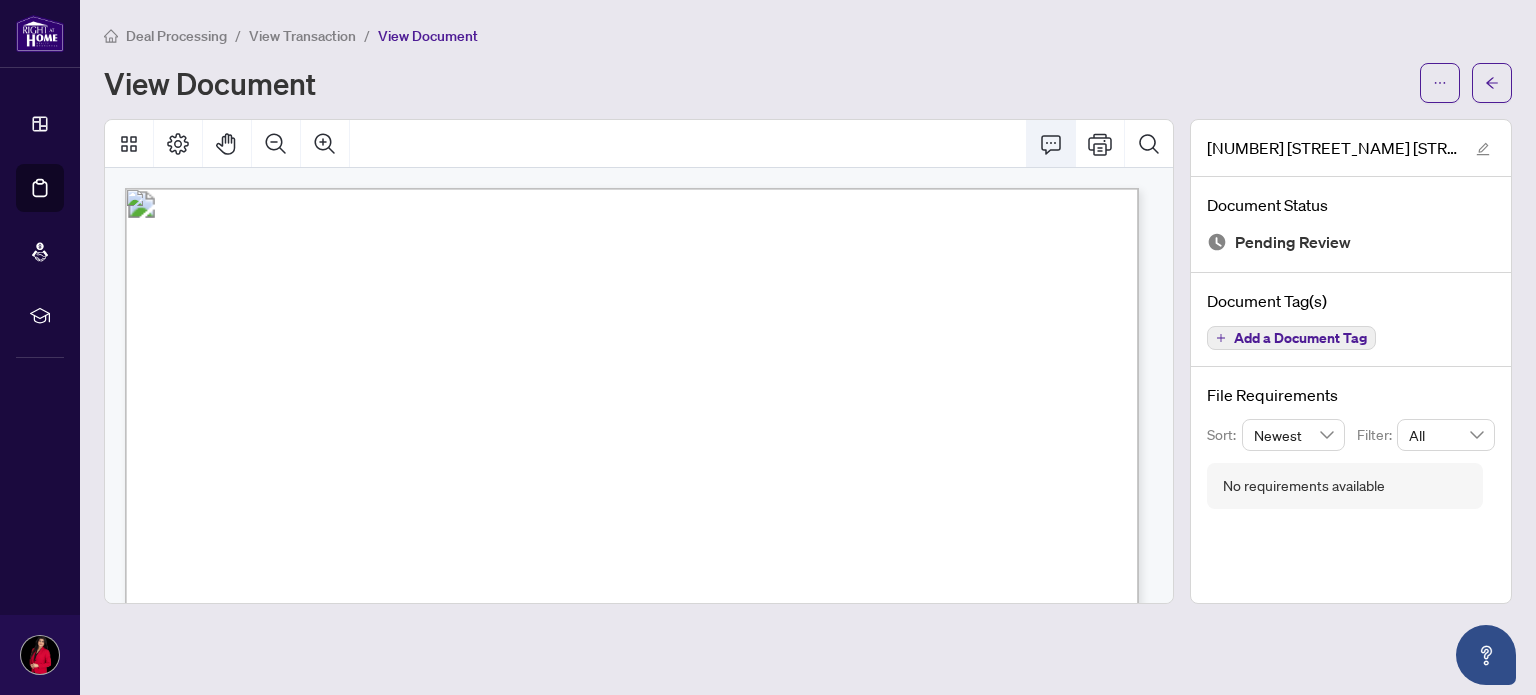 click at bounding box center (1051, 144) 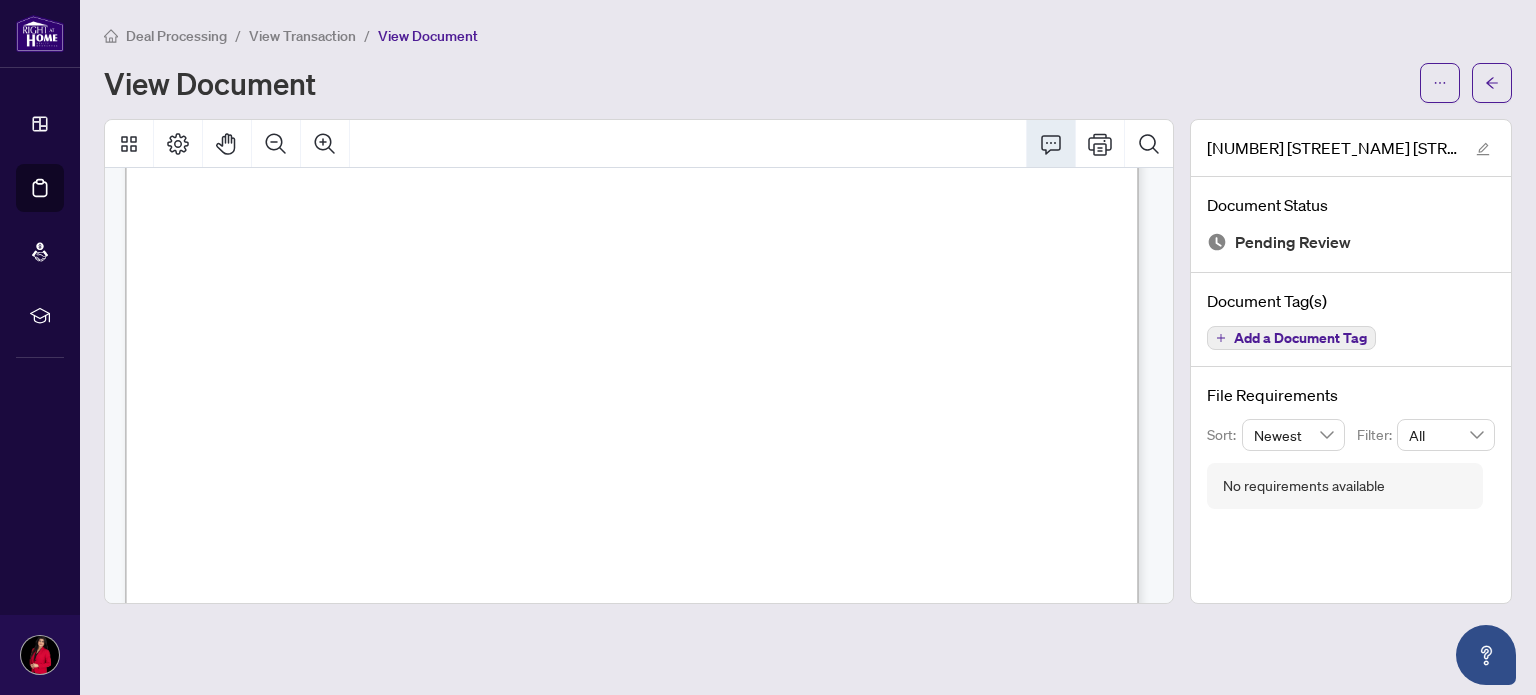scroll, scrollTop: 0, scrollLeft: 0, axis: both 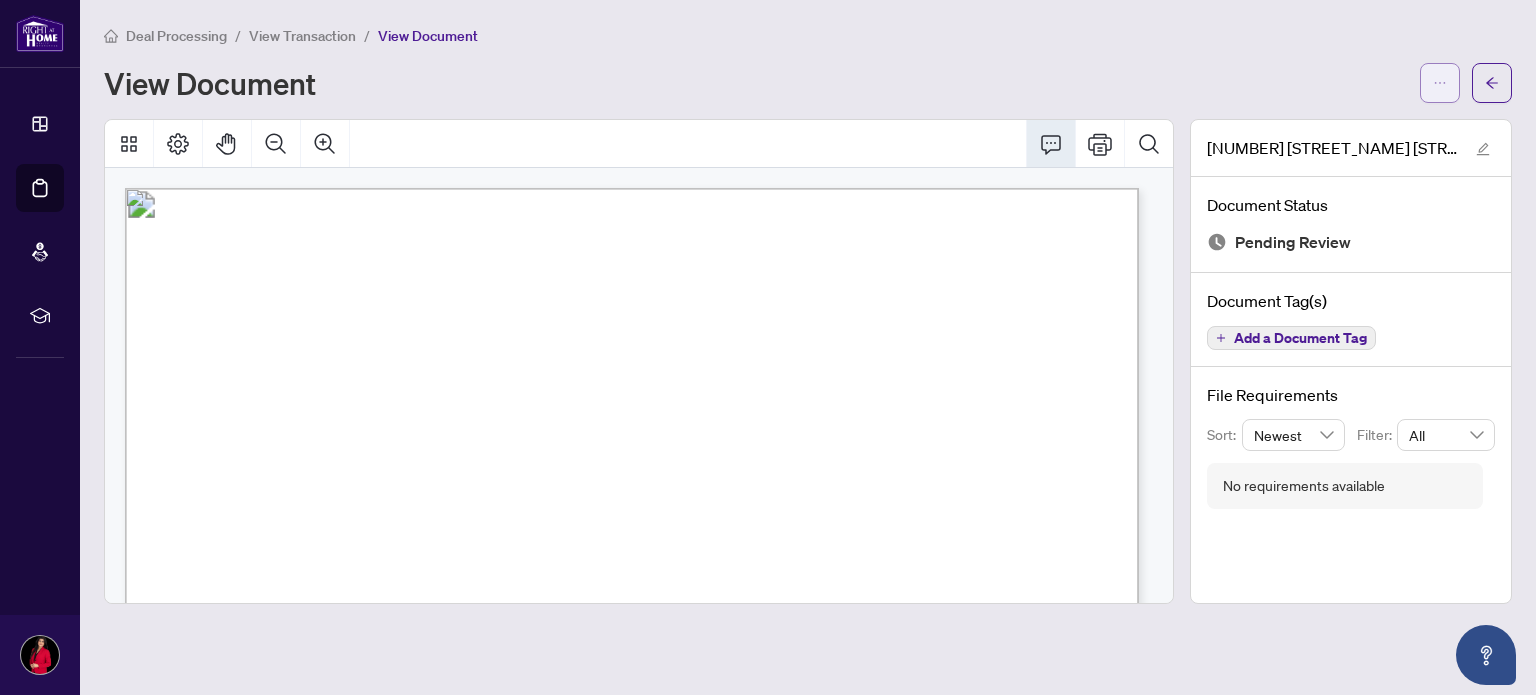 click 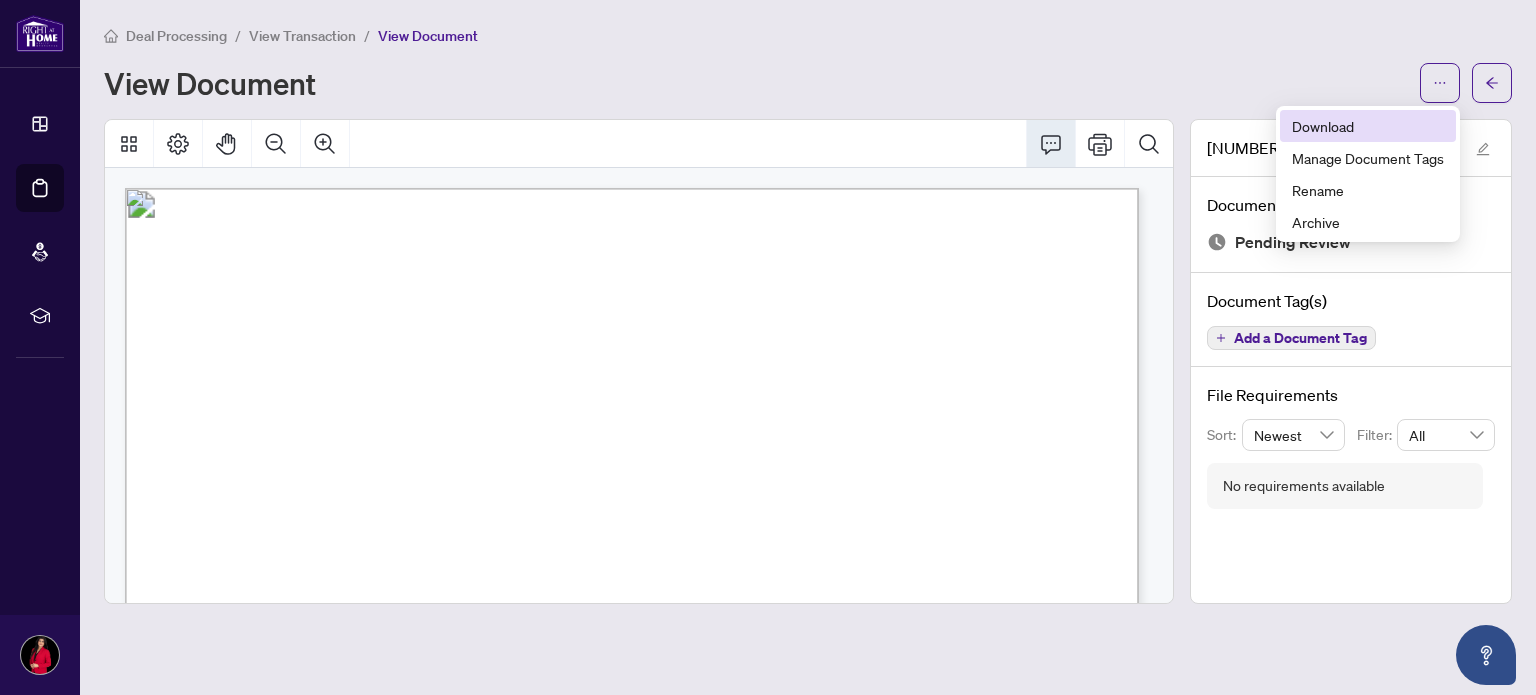 click on "Download" at bounding box center (1368, 126) 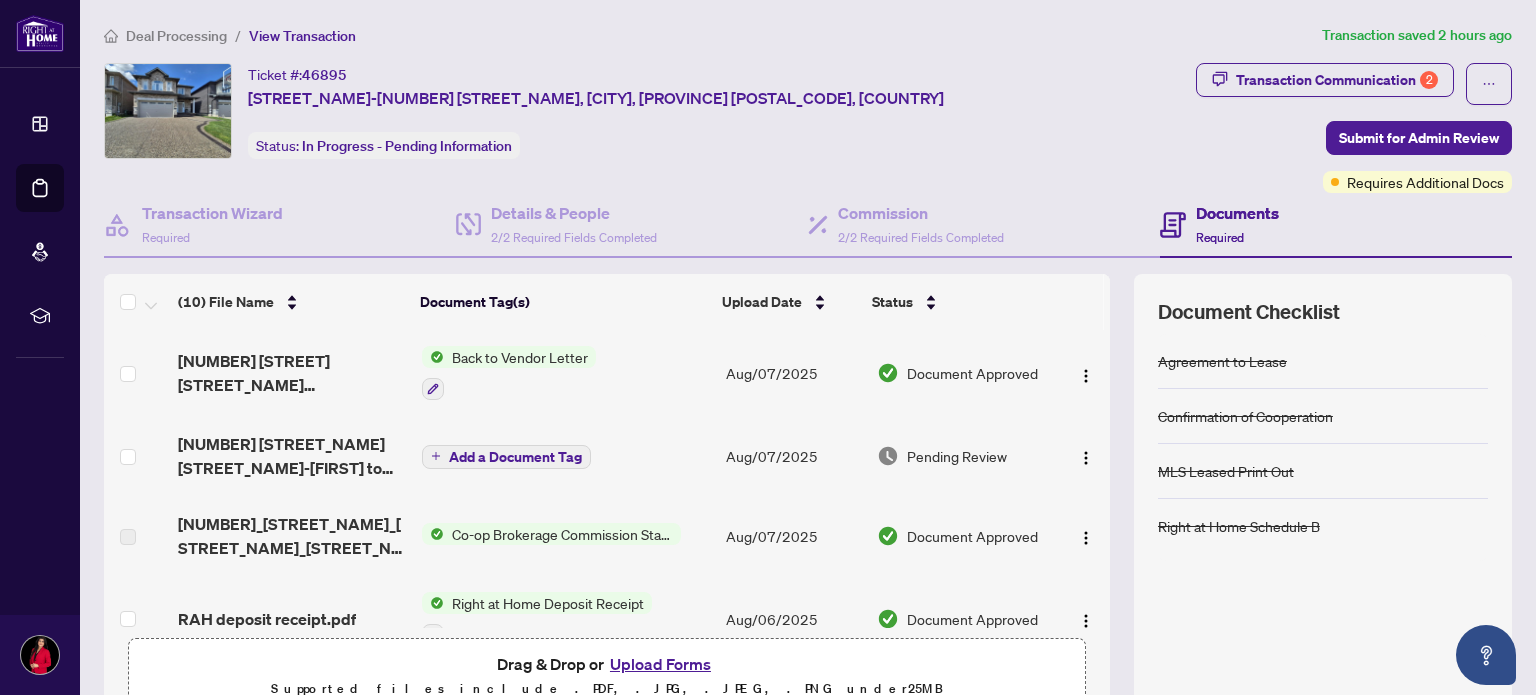 click on "Upload Forms" at bounding box center (660, 664) 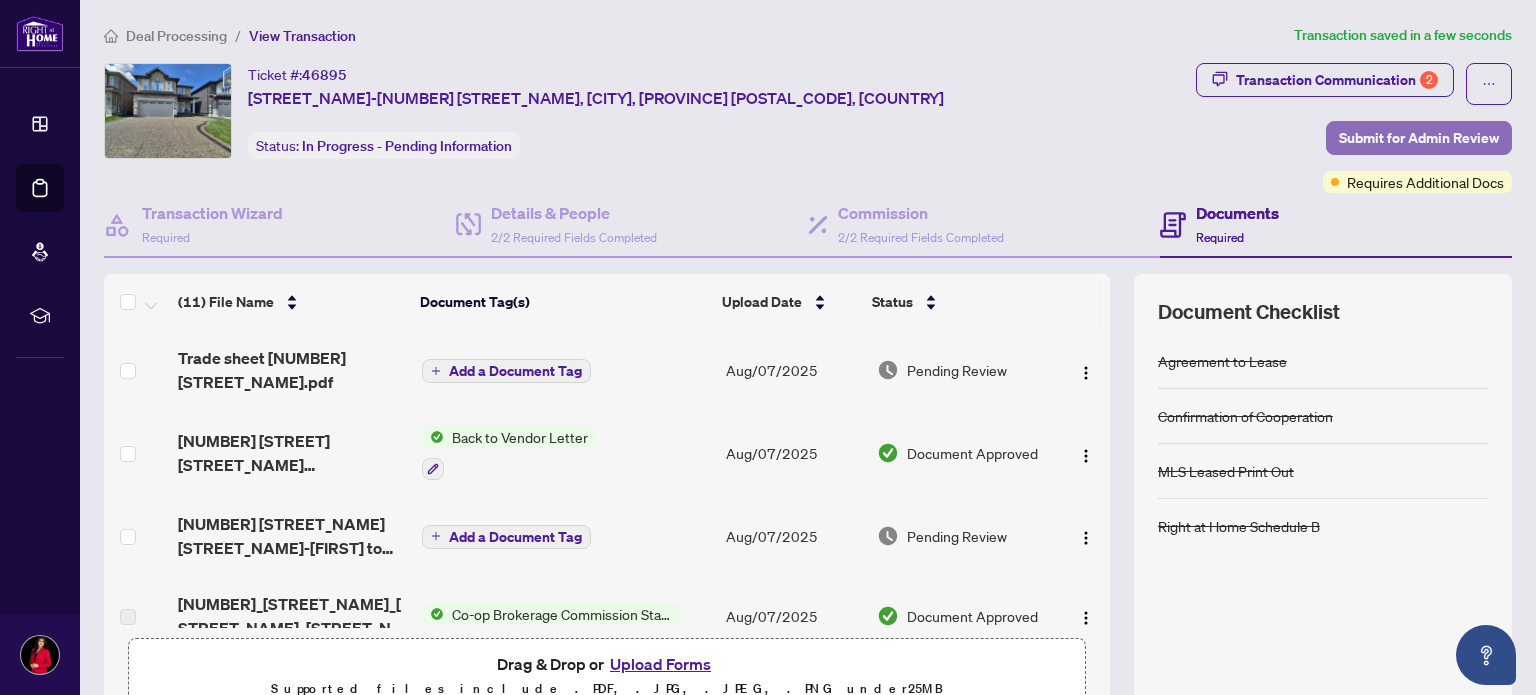click on "Submit for Admin Review" at bounding box center [1419, 138] 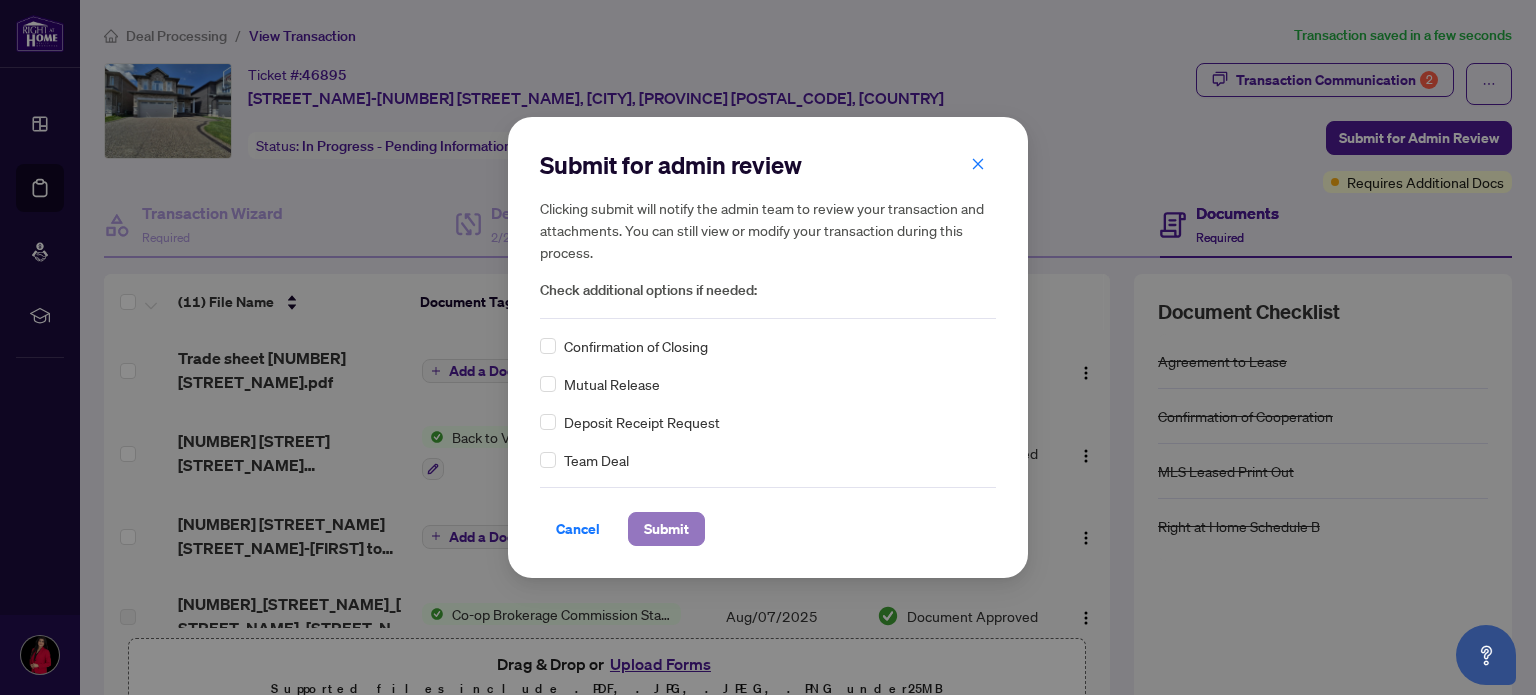 click on "Submit" at bounding box center [666, 529] 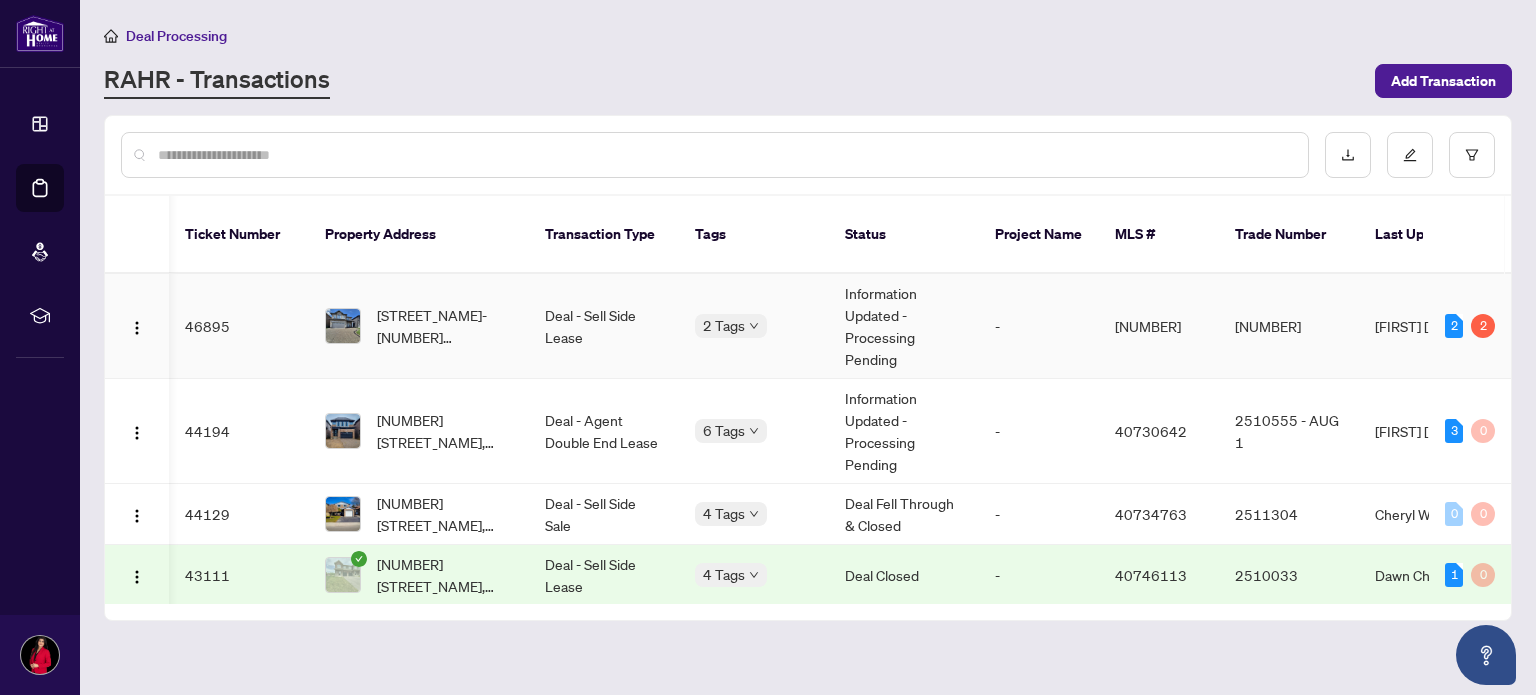scroll, scrollTop: 0, scrollLeft: 525, axis: horizontal 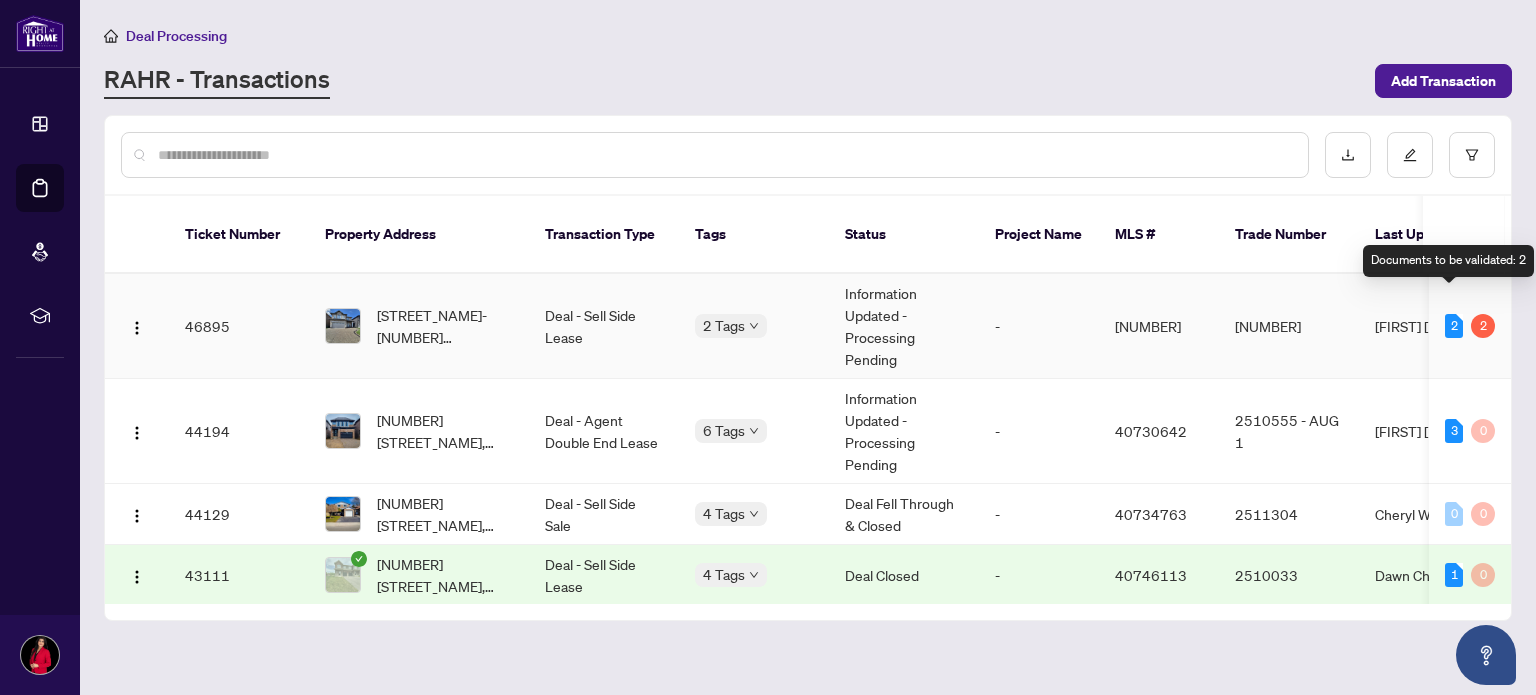 click on "2" at bounding box center [1454, 326] 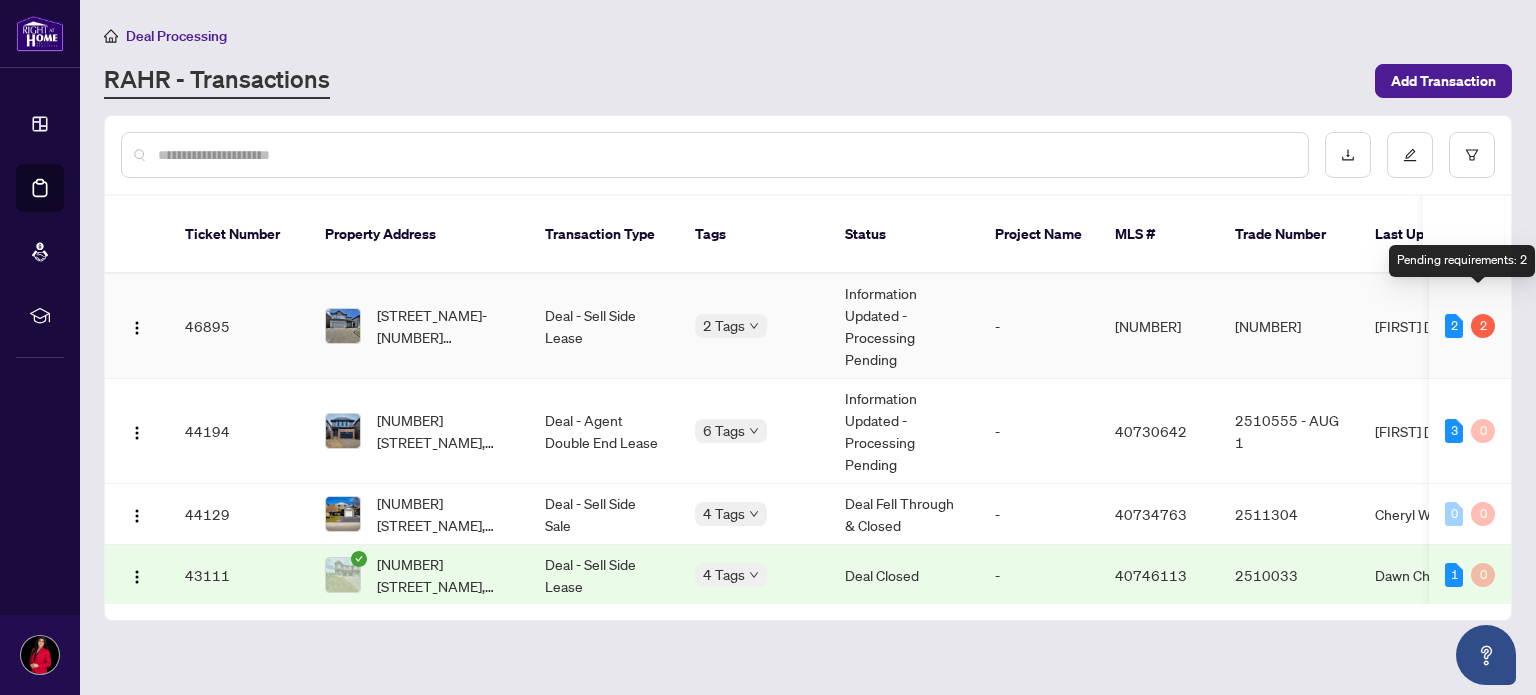 click on "2" at bounding box center [1483, 326] 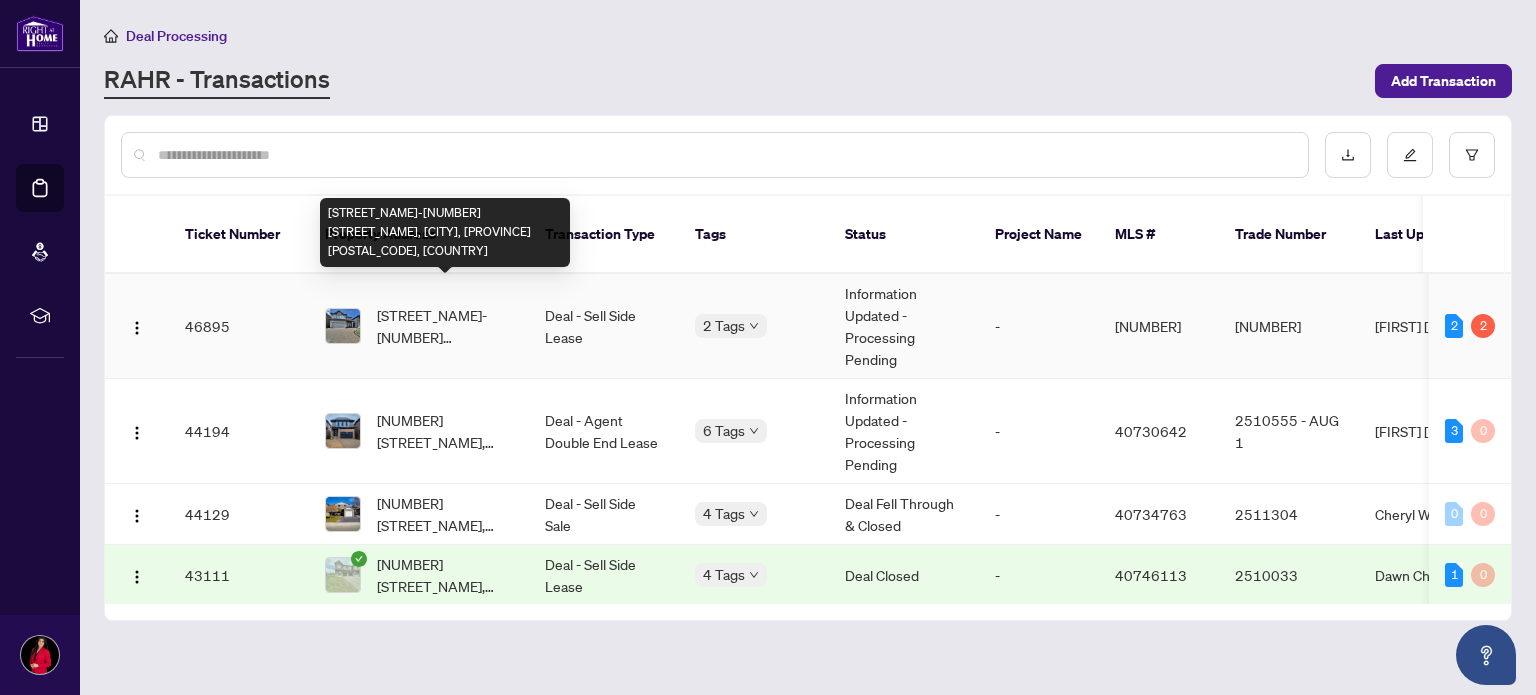 click on "[STREET_NAME]-[NUMBER] [STREET_NAME], [CITY], [PROVINCE] [POSTAL_CODE], [COUNTRY]" at bounding box center (445, 326) 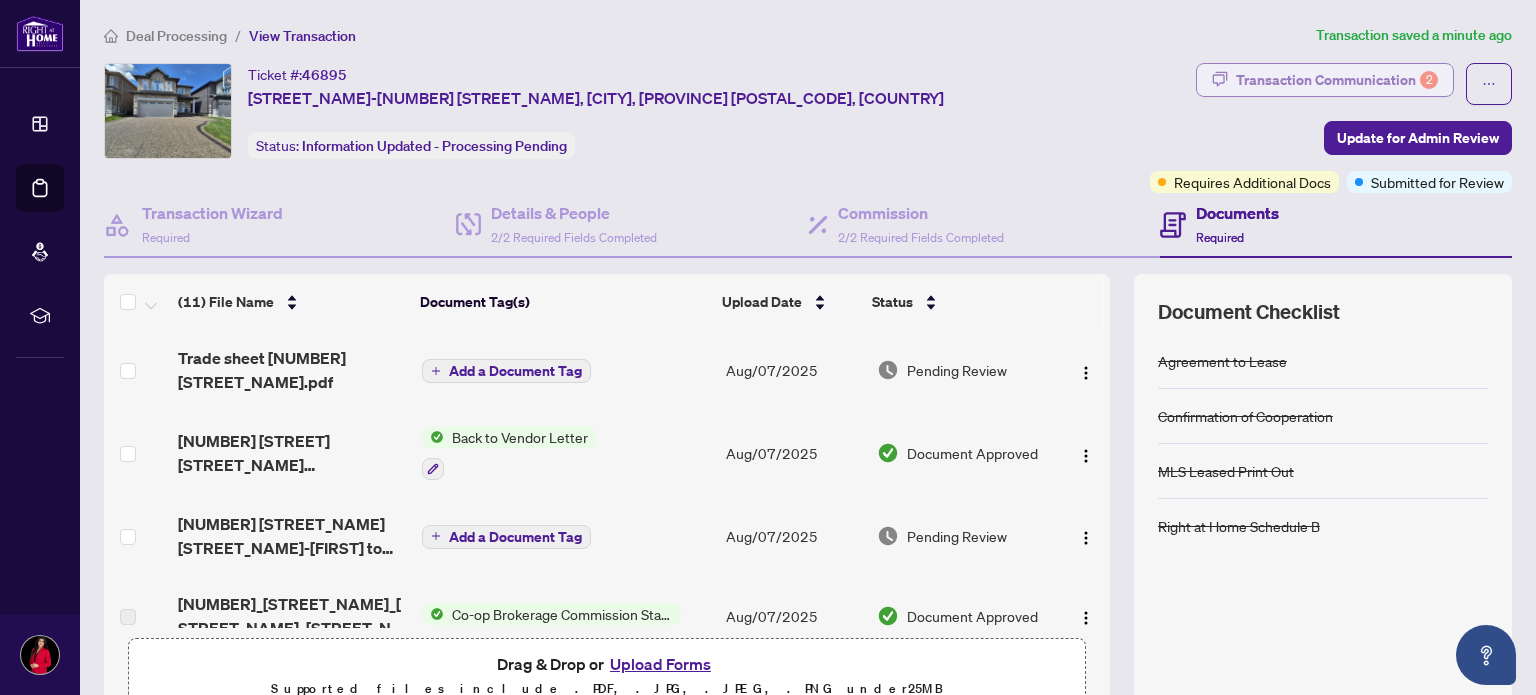 click on "Transaction Communication 2" at bounding box center [1337, 80] 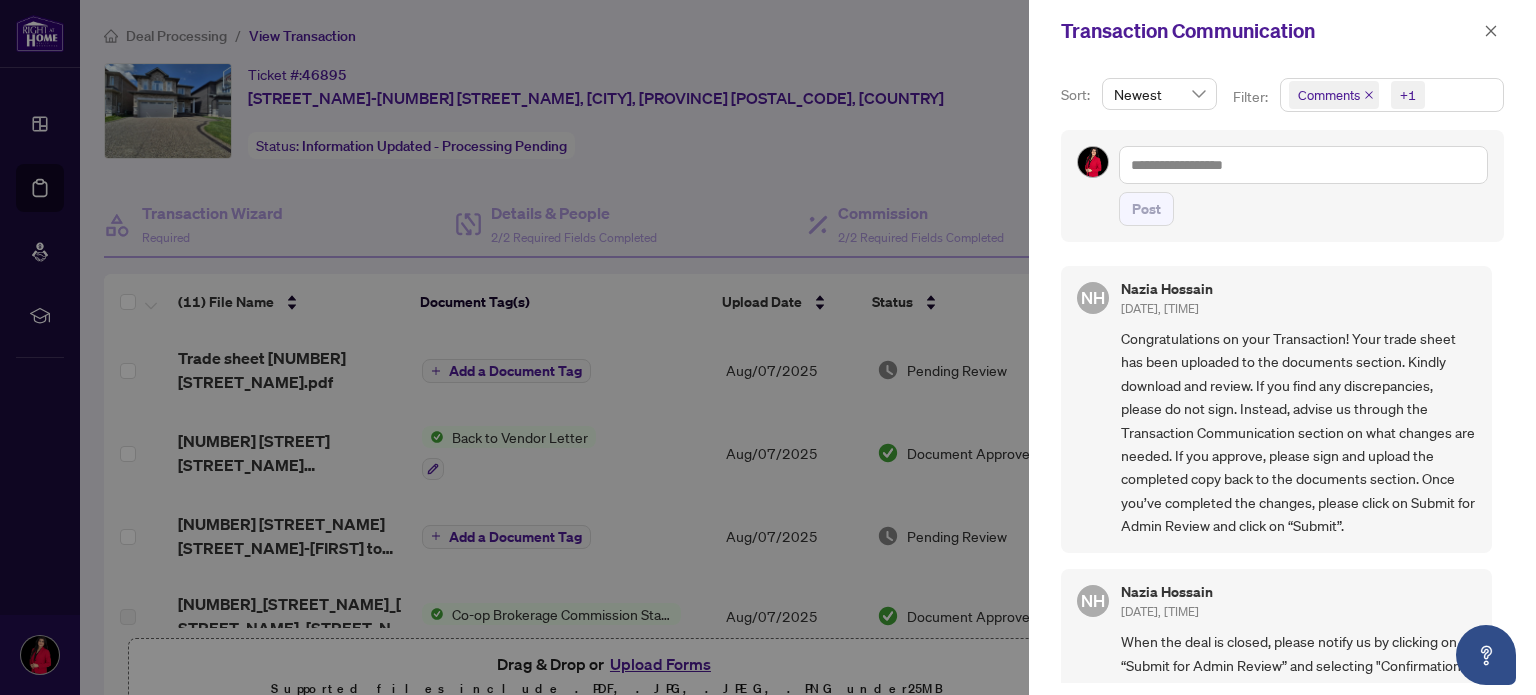 scroll, scrollTop: 12, scrollLeft: 0, axis: vertical 